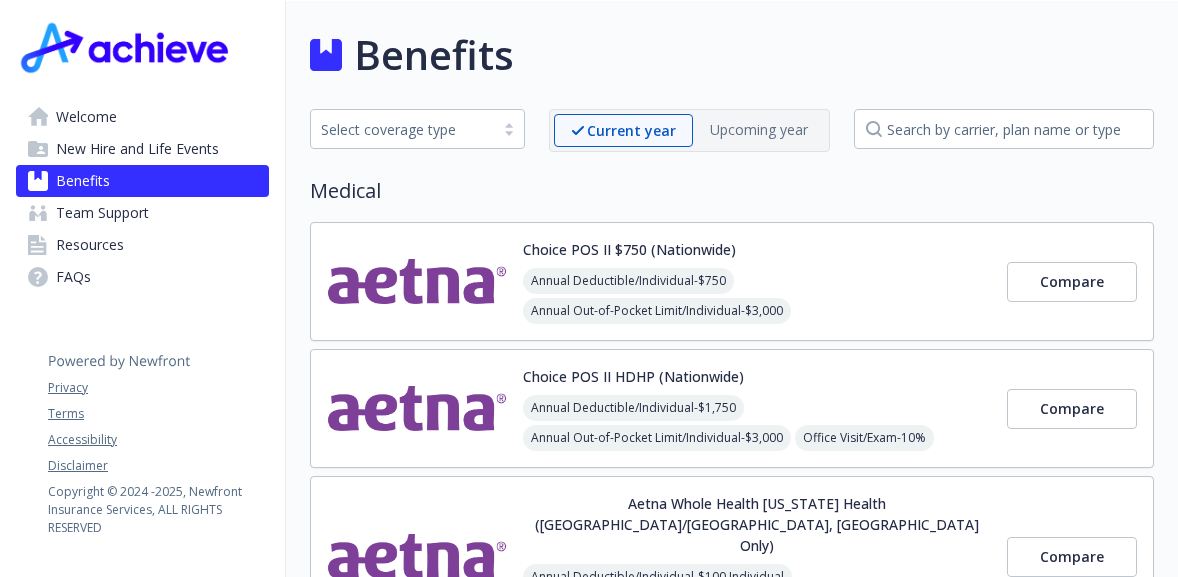 scroll, scrollTop: 0, scrollLeft: 0, axis: both 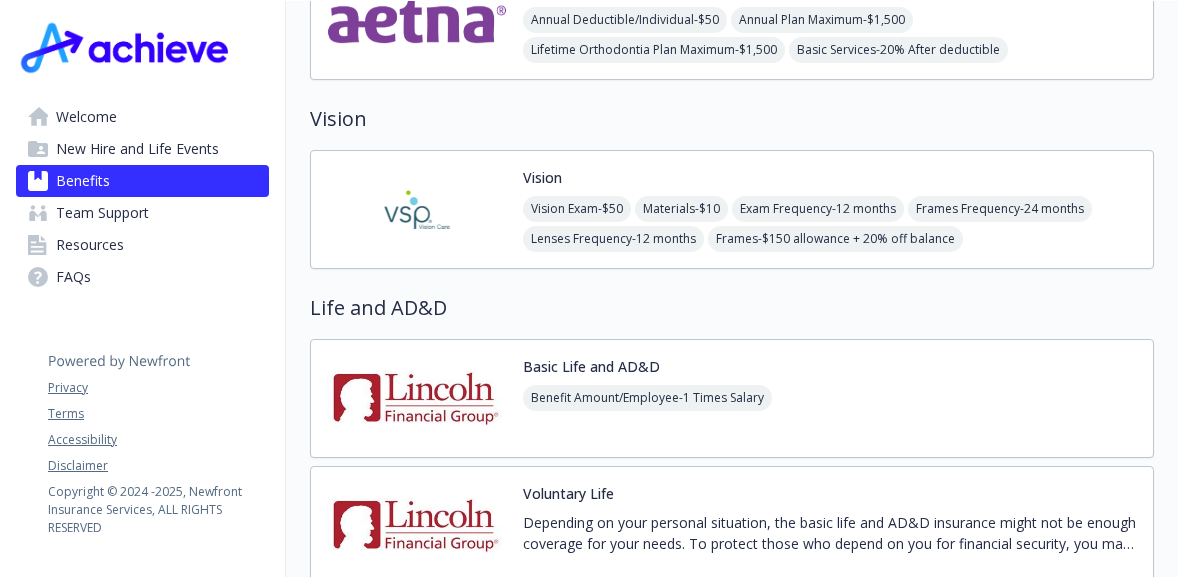 click at bounding box center [417, 209] 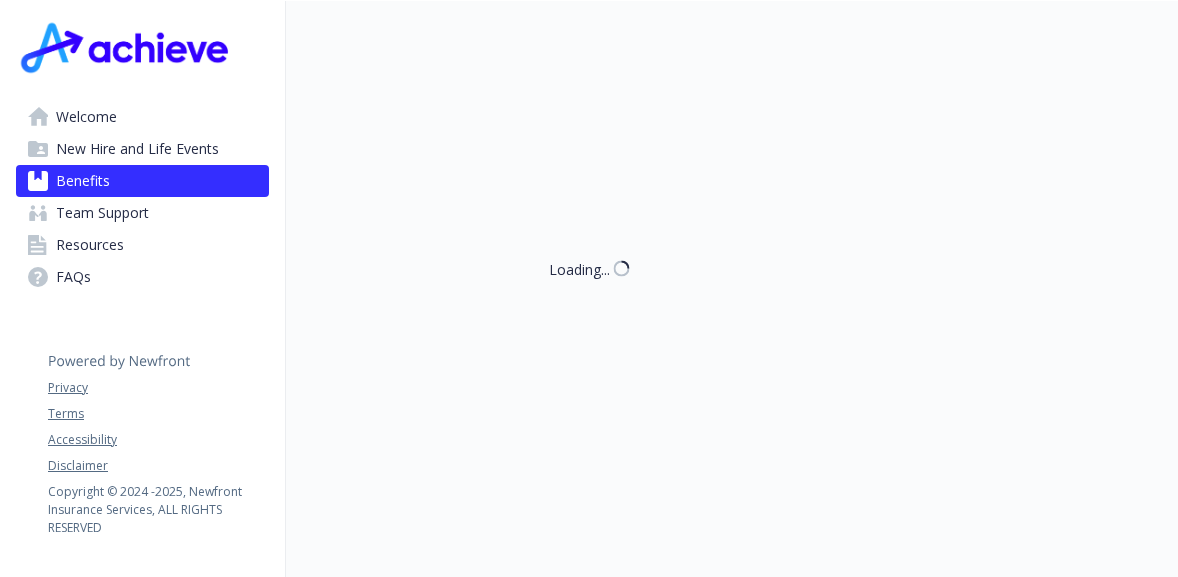 scroll, scrollTop: 18, scrollLeft: 0, axis: vertical 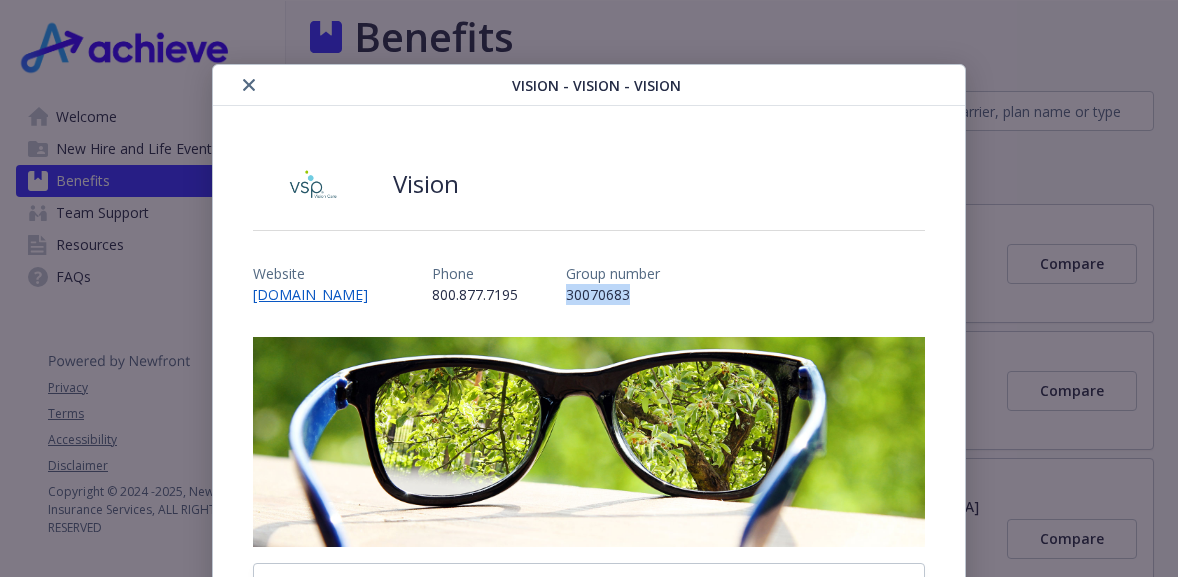 drag, startPoint x: 604, startPoint y: 294, endPoint x: 540, endPoint y: 292, distance: 64.03124 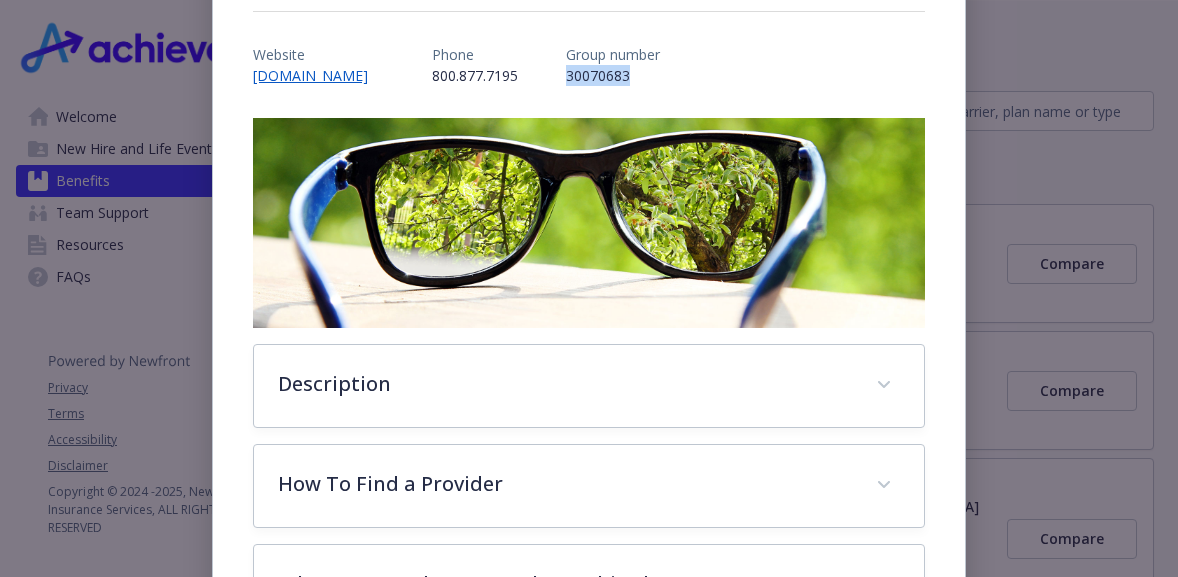 scroll, scrollTop: 228, scrollLeft: 0, axis: vertical 